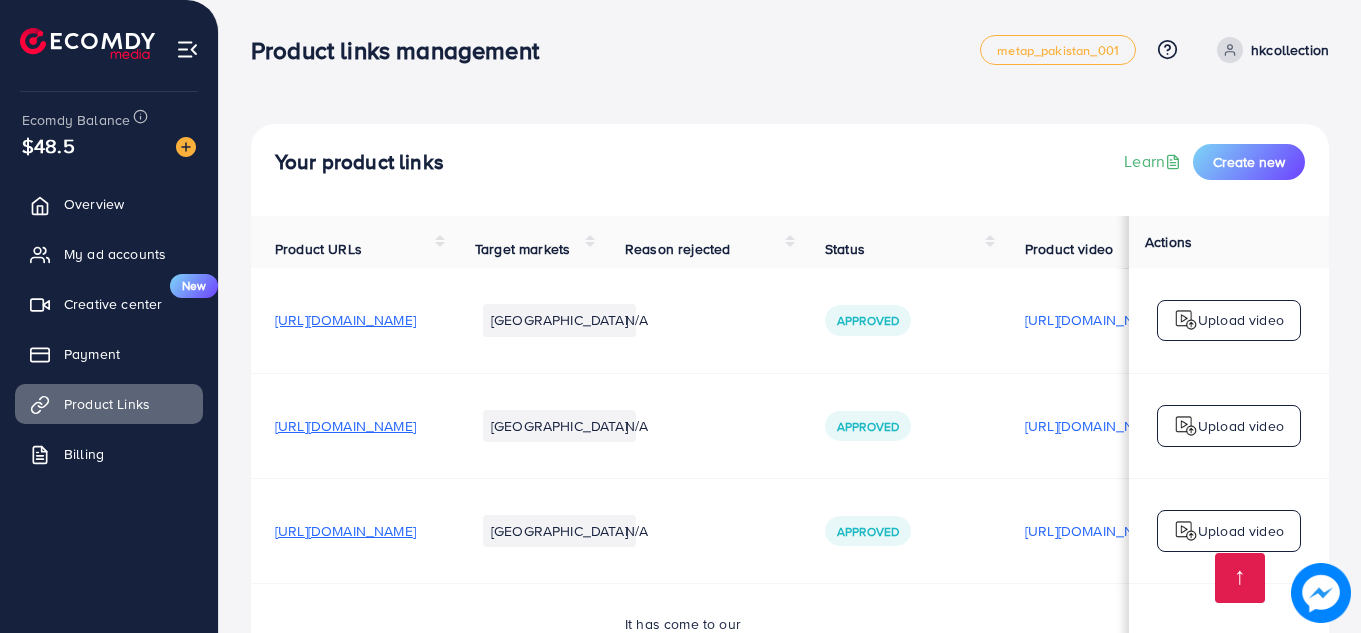 scroll, scrollTop: 881, scrollLeft: 0, axis: vertical 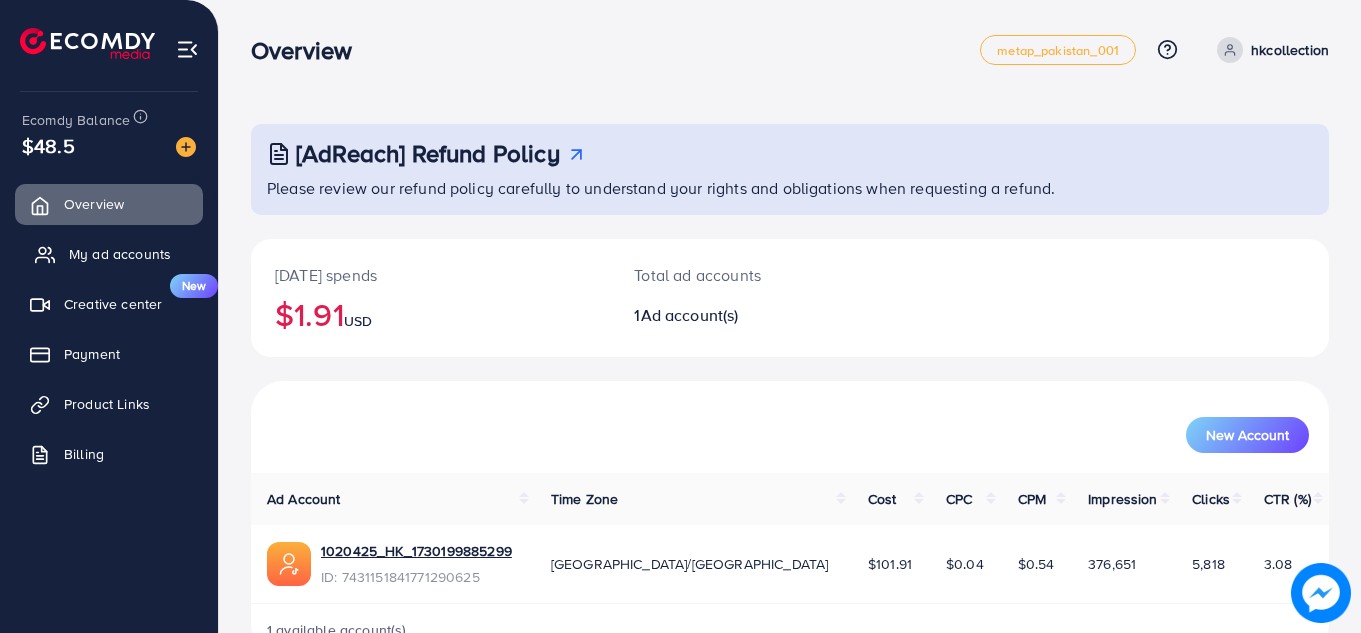 click on "My ad accounts" at bounding box center (109, 254) 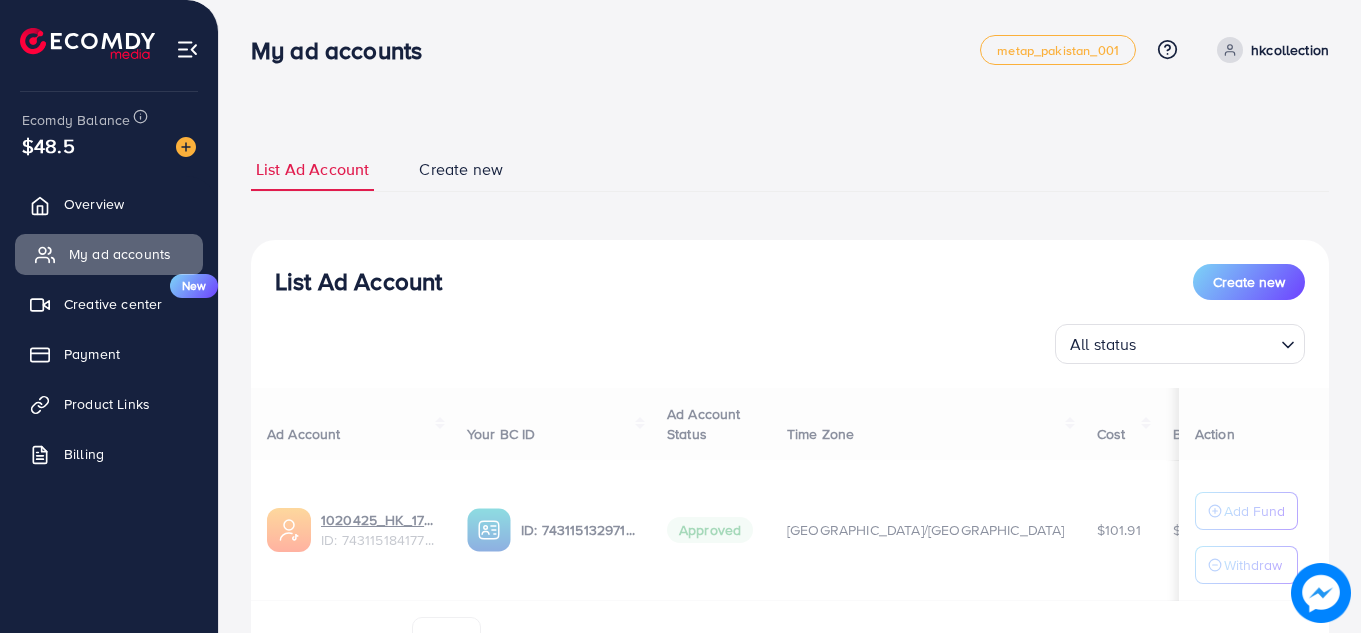 click on "My ad accounts" at bounding box center (120, 254) 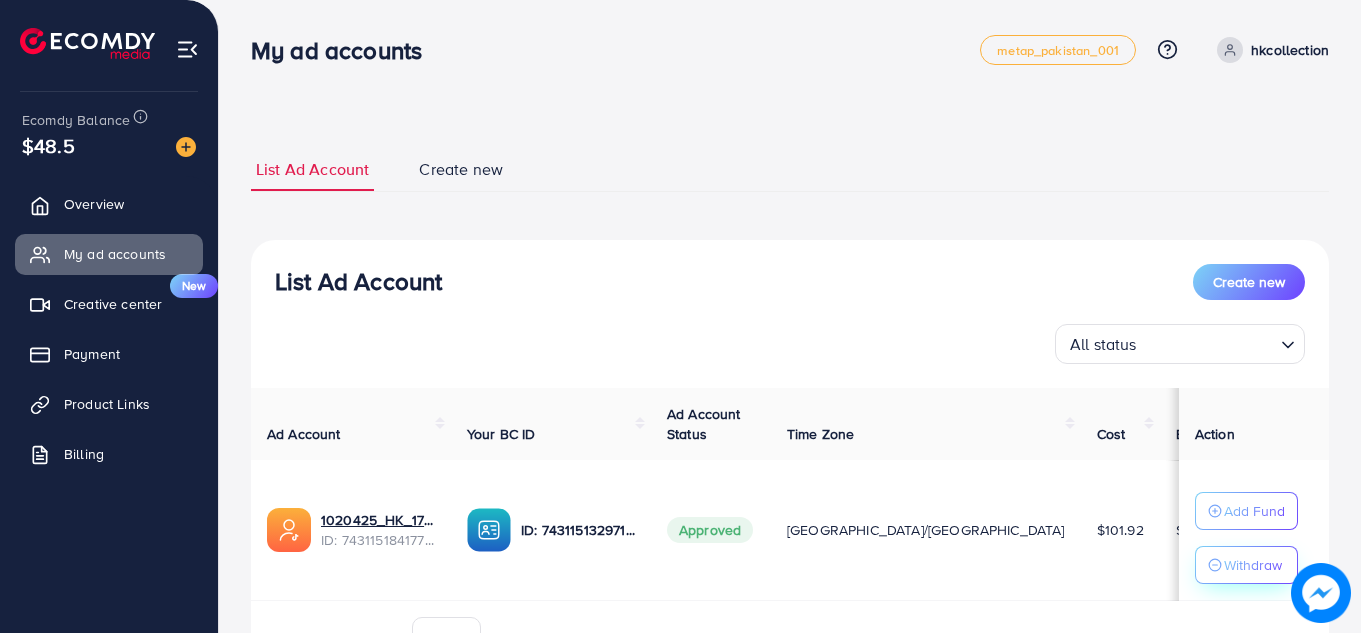 click on "Withdraw" at bounding box center [1253, 565] 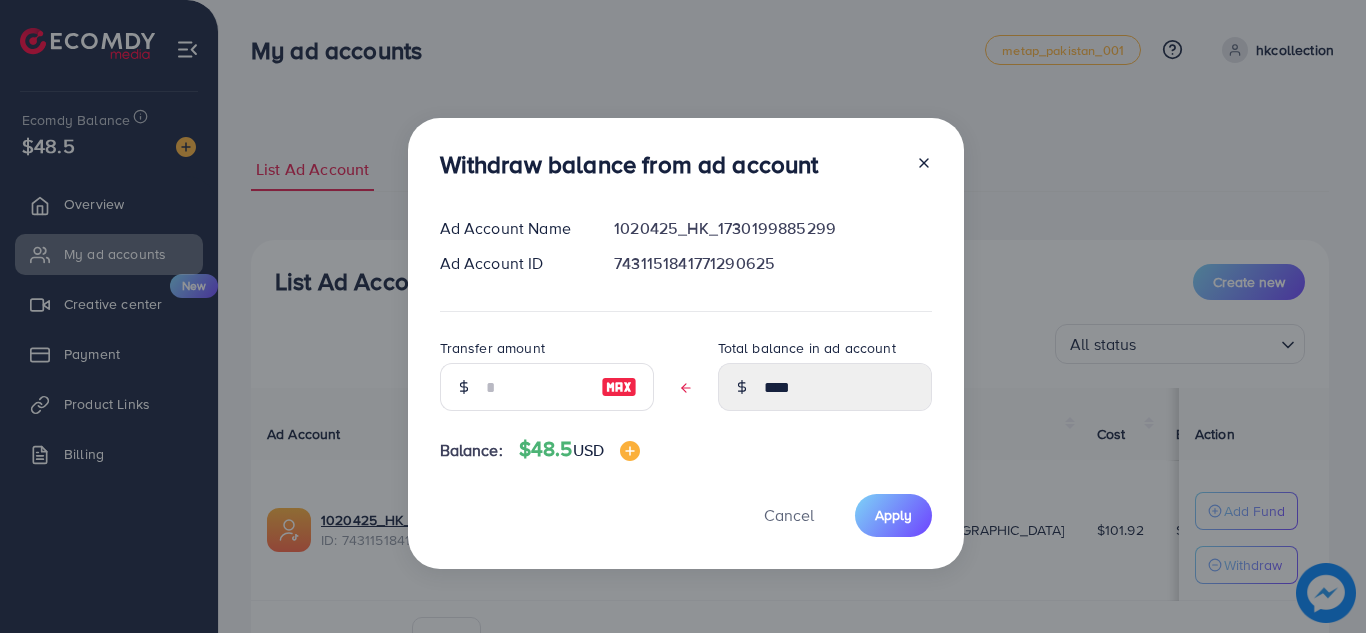 click 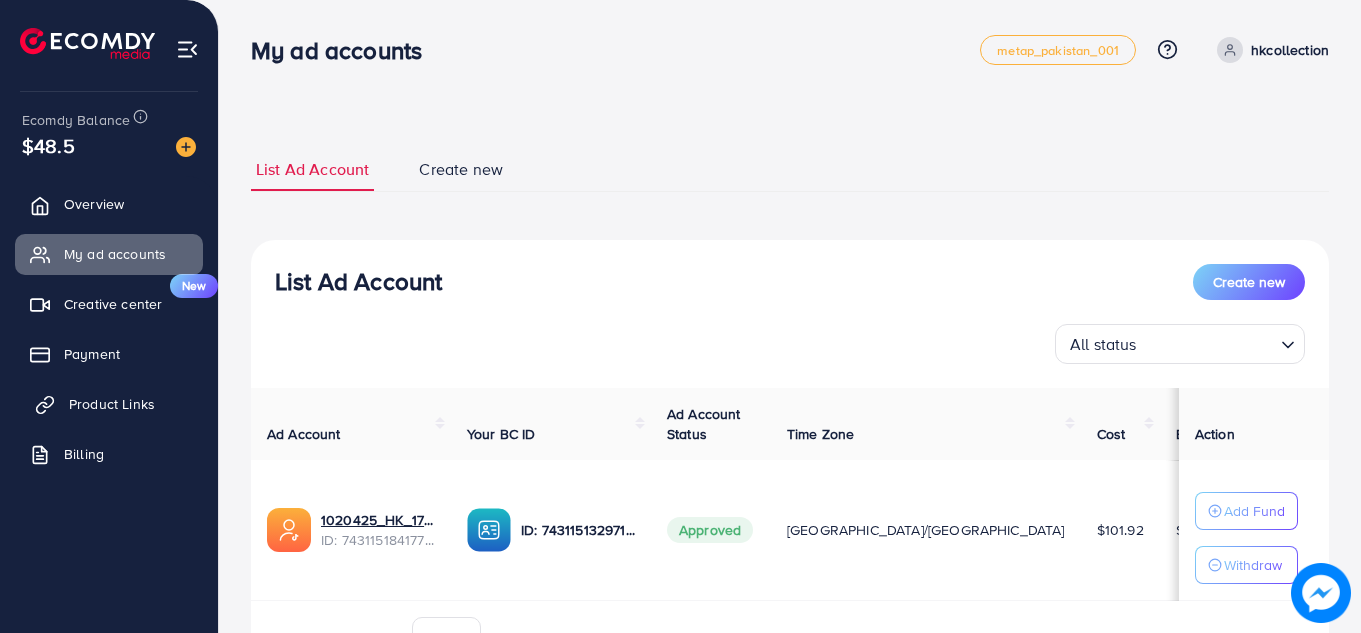 click on "Product Links" at bounding box center [109, 404] 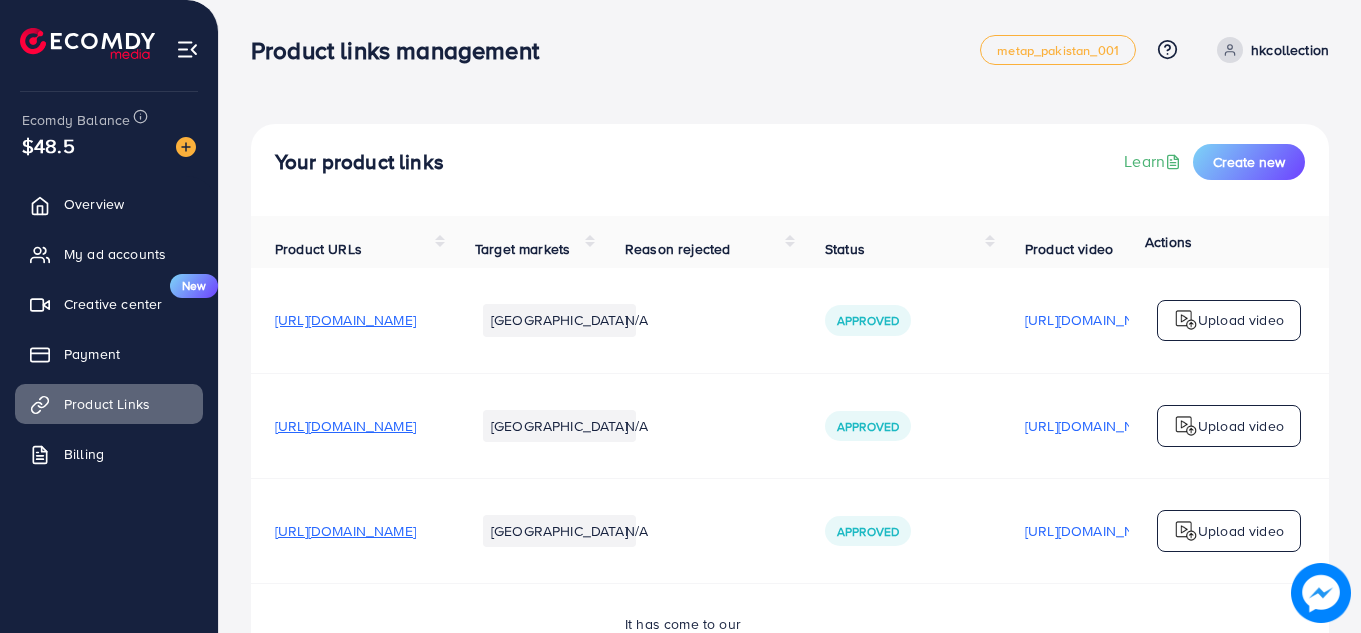 drag, startPoint x: 1359, startPoint y: 99, endPoint x: 1365, endPoint y: 170, distance: 71.25307 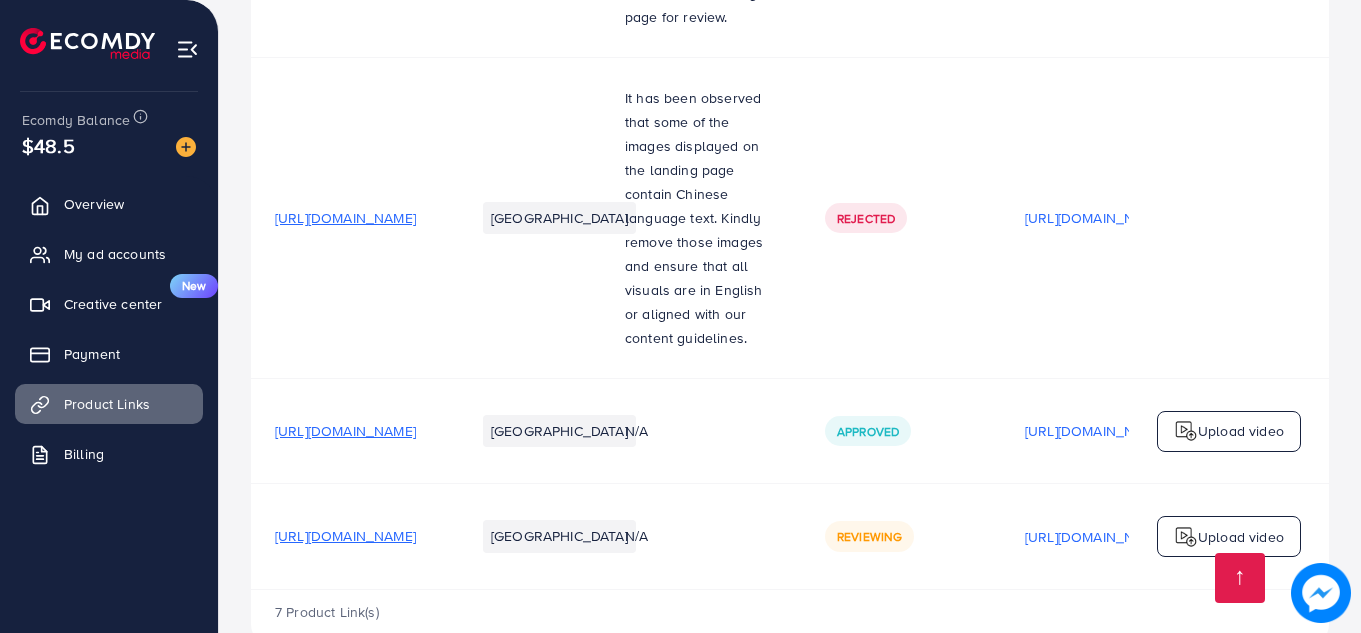 scroll, scrollTop: 881, scrollLeft: 0, axis: vertical 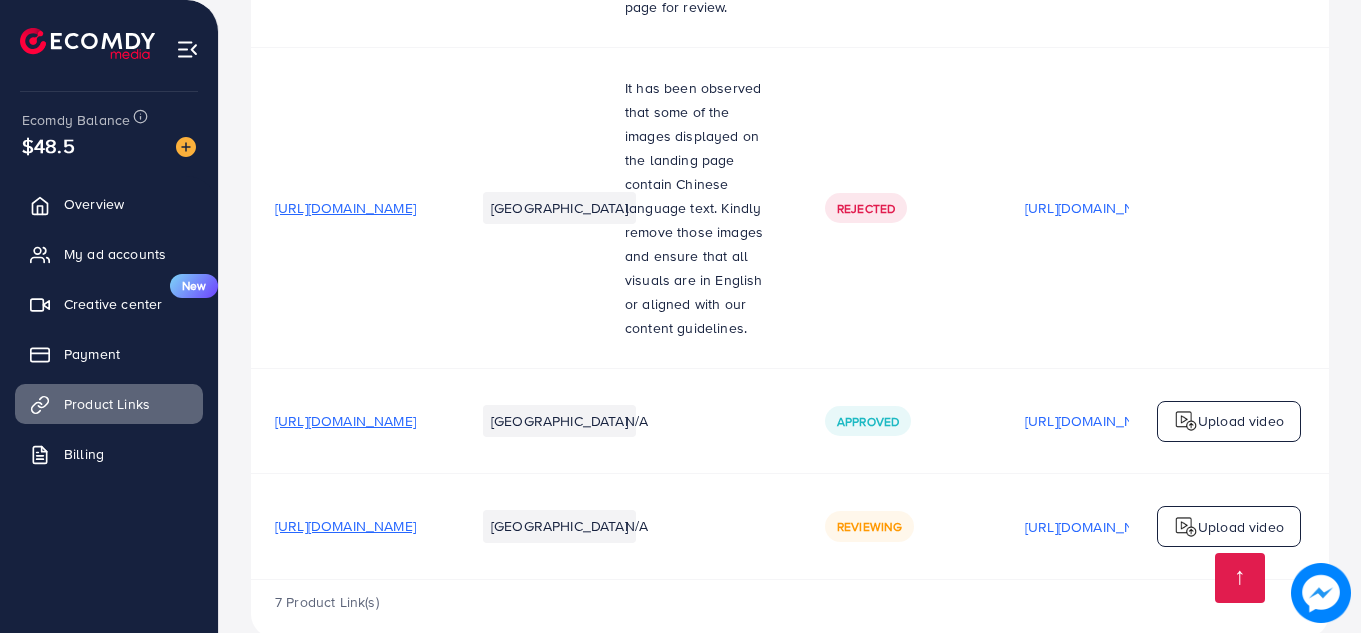 drag, startPoint x: 1360, startPoint y: 417, endPoint x: 1354, endPoint y: 103, distance: 314.0573 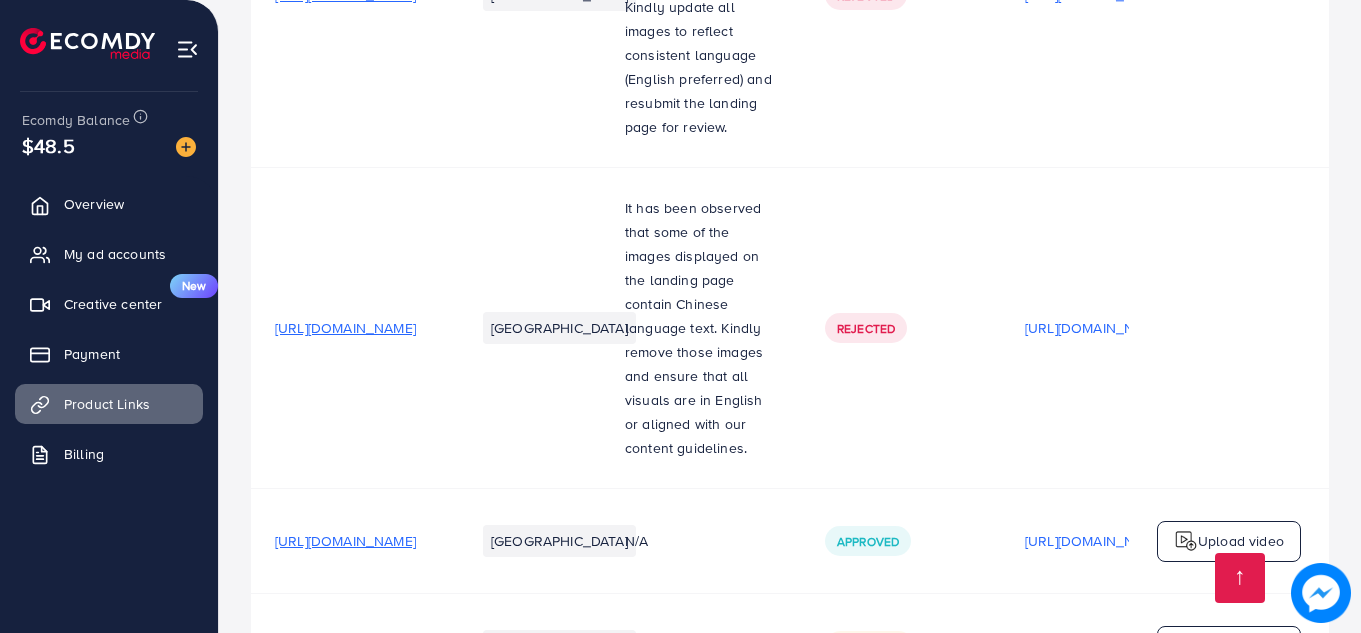 scroll, scrollTop: 881, scrollLeft: 0, axis: vertical 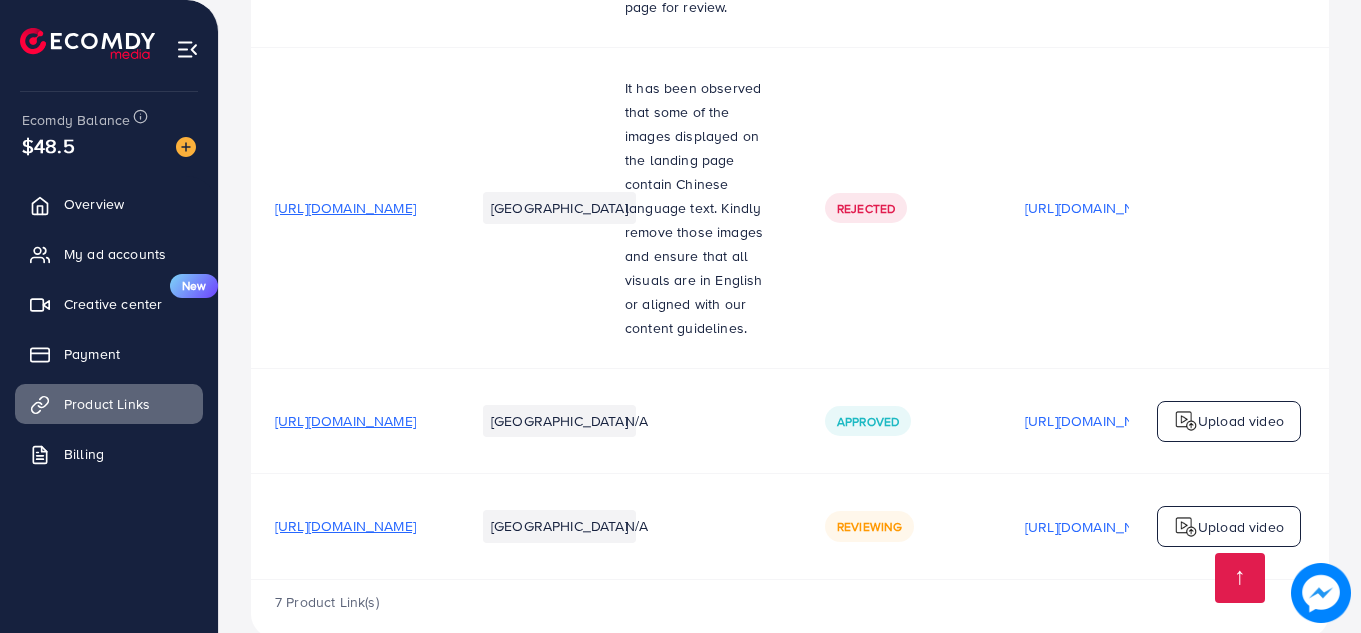 drag, startPoint x: 1360, startPoint y: 379, endPoint x: 1358, endPoint y: 355, distance: 24.083189 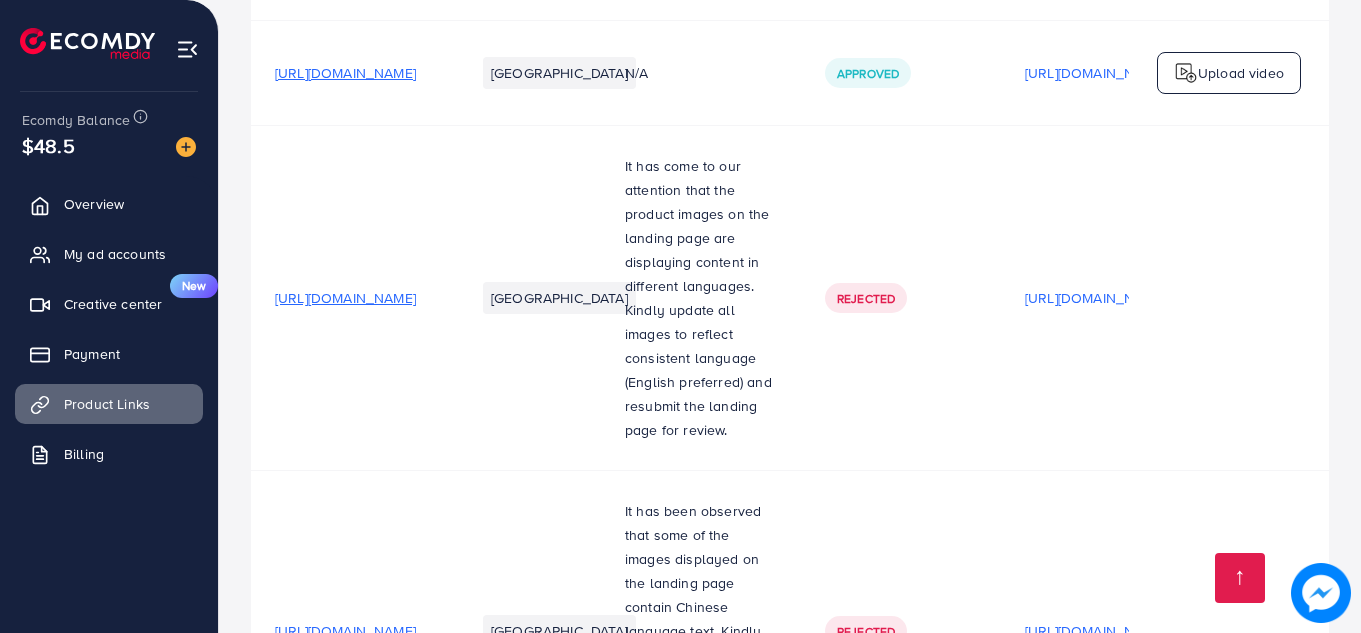scroll, scrollTop: 452, scrollLeft: 0, axis: vertical 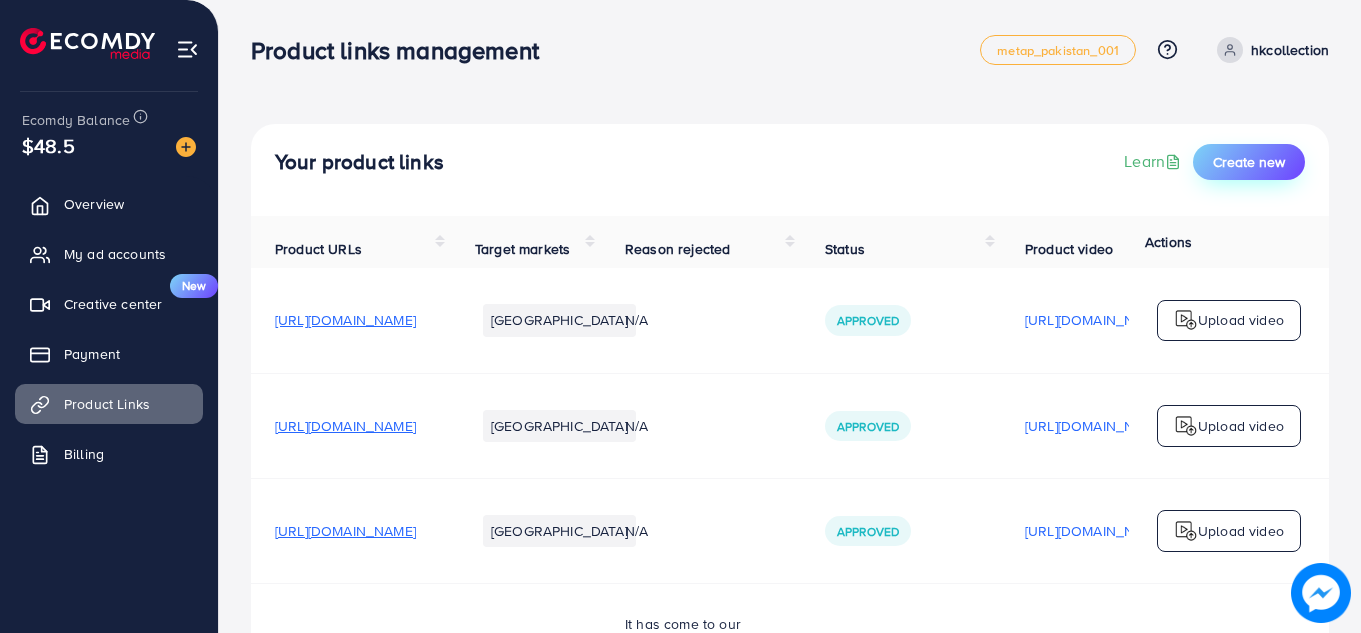 click on "Create new" at bounding box center (1249, 162) 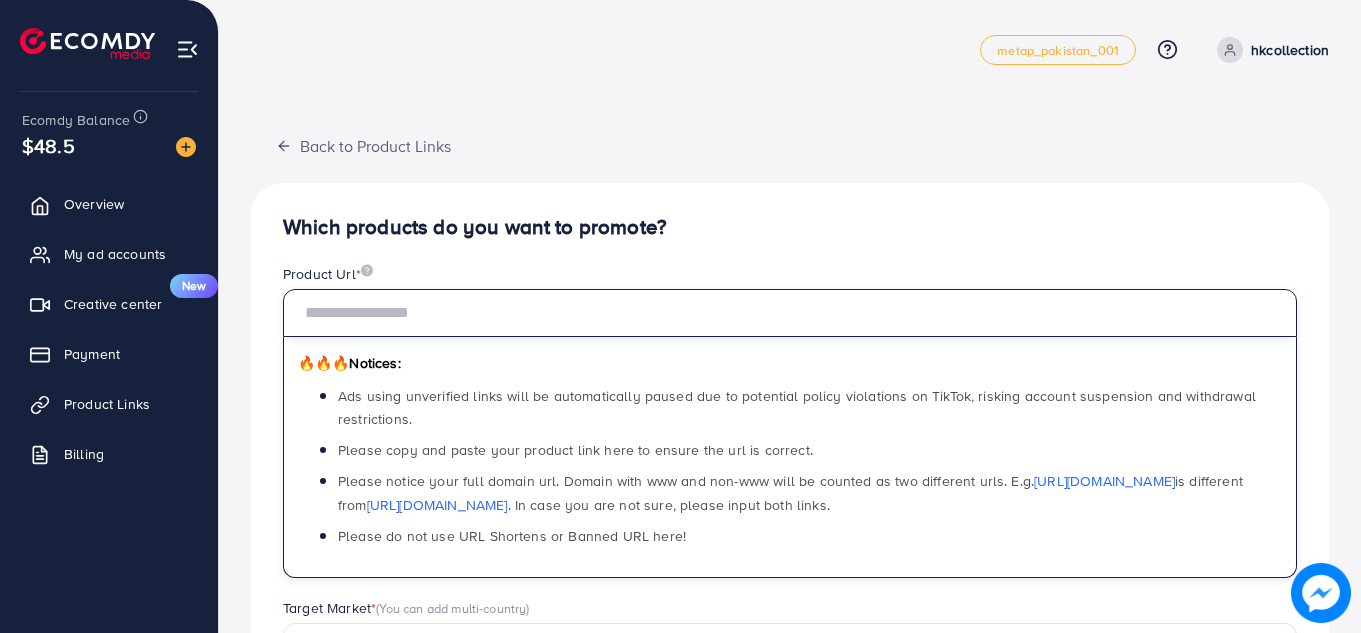 click at bounding box center (790, 313) 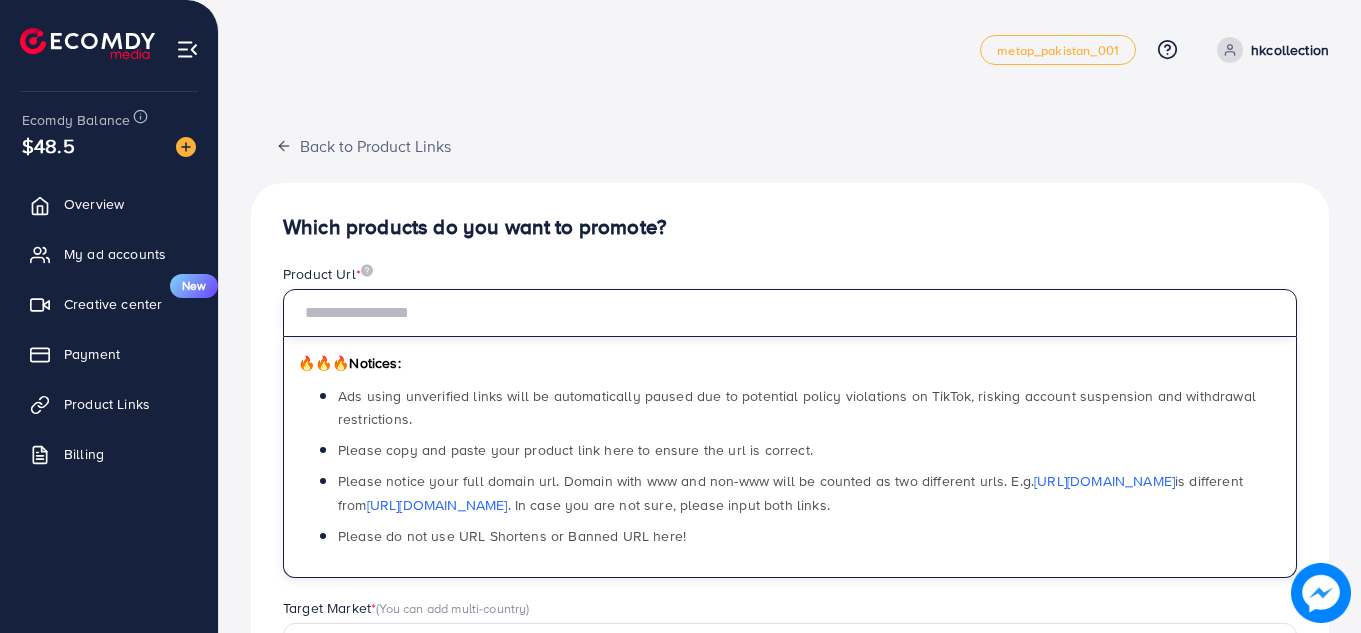 paste on "**********" 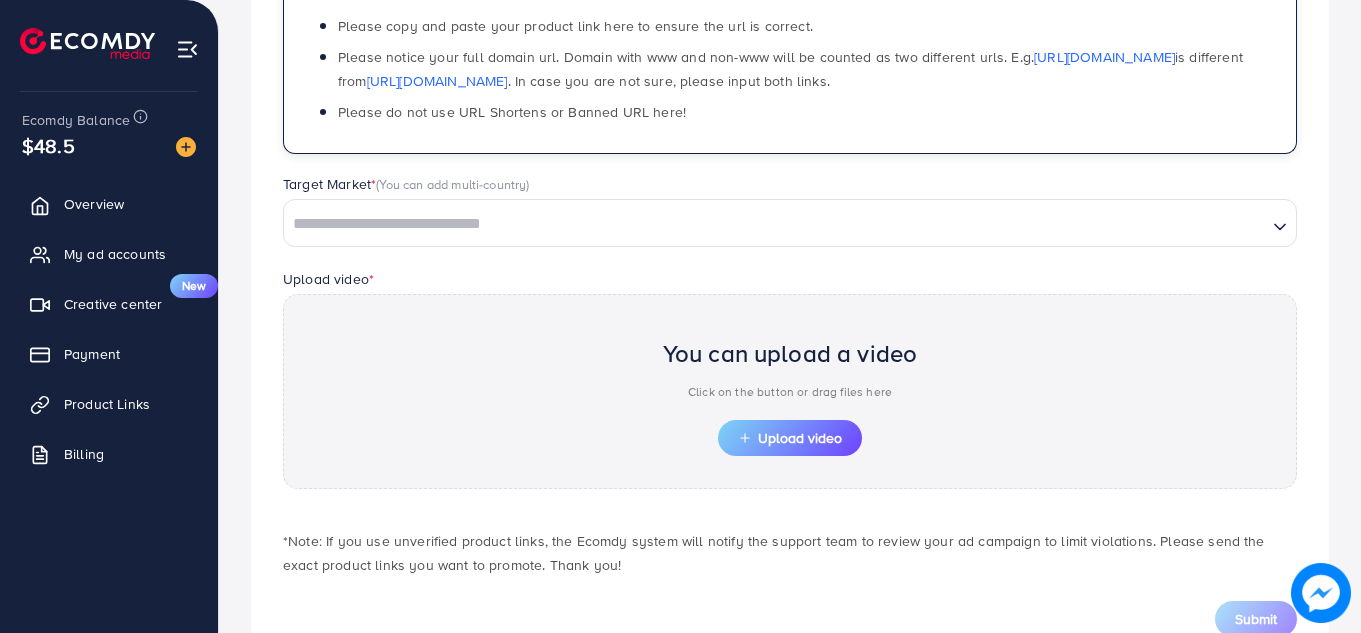 scroll, scrollTop: 336, scrollLeft: 0, axis: vertical 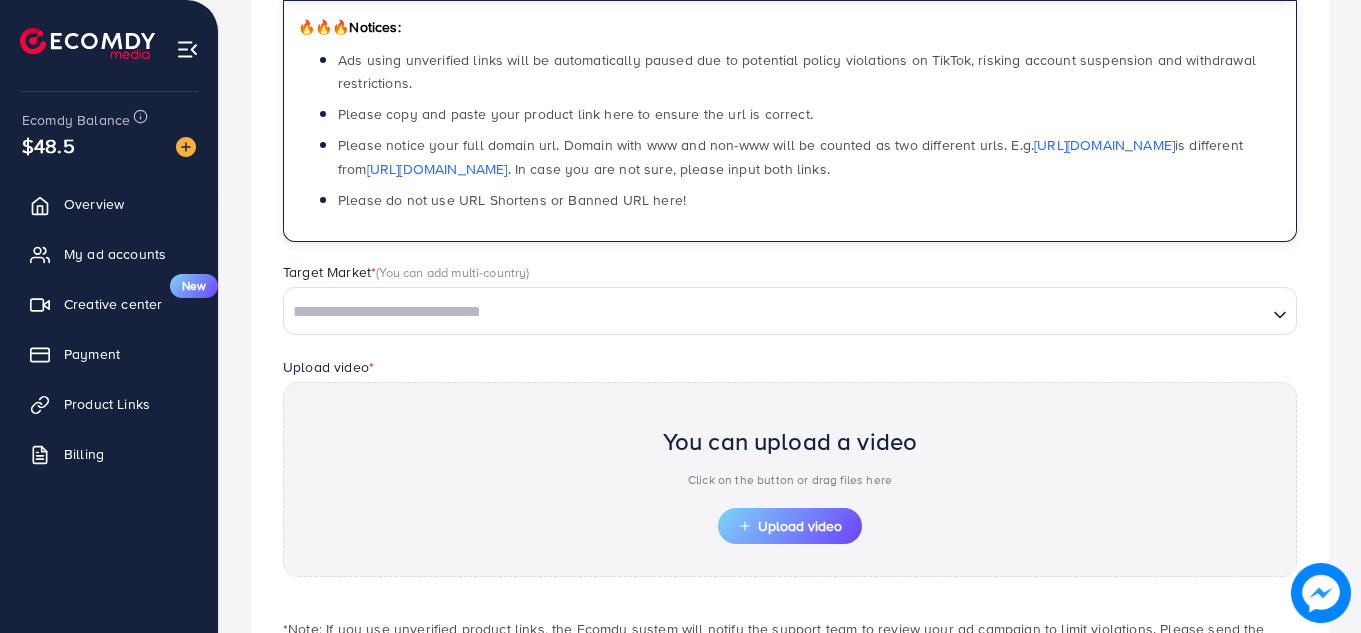 type on "**********" 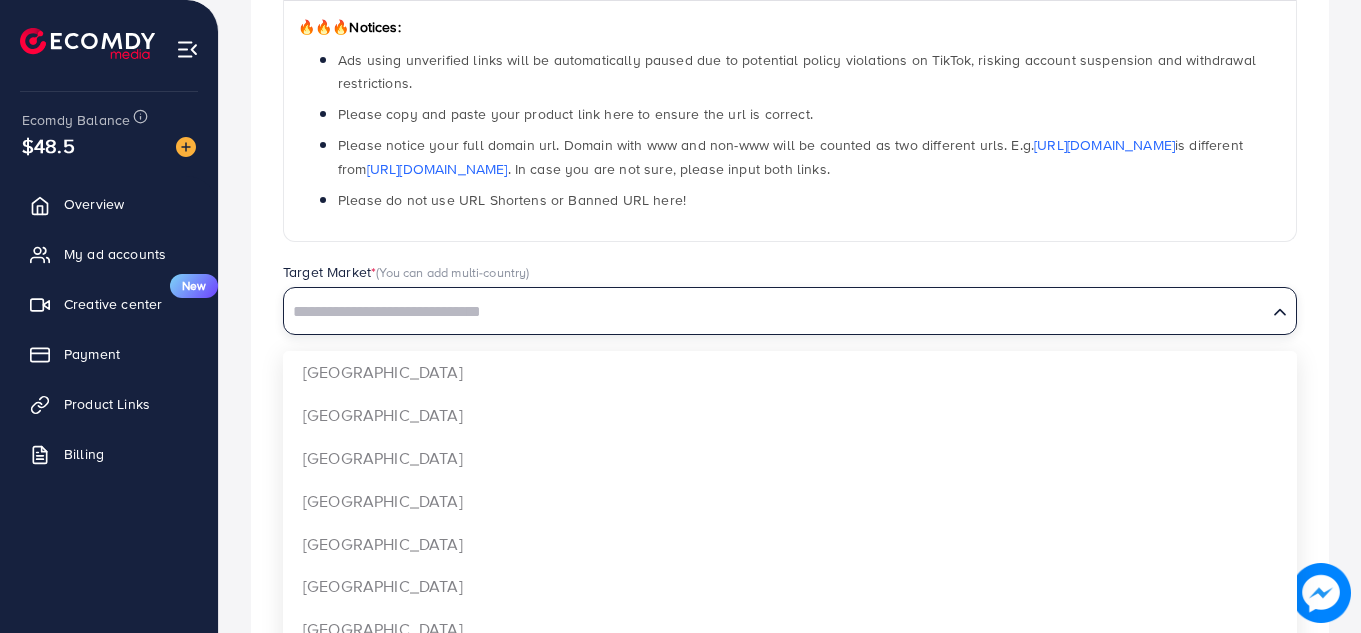 click on "Loading..." at bounding box center [1281, 310] 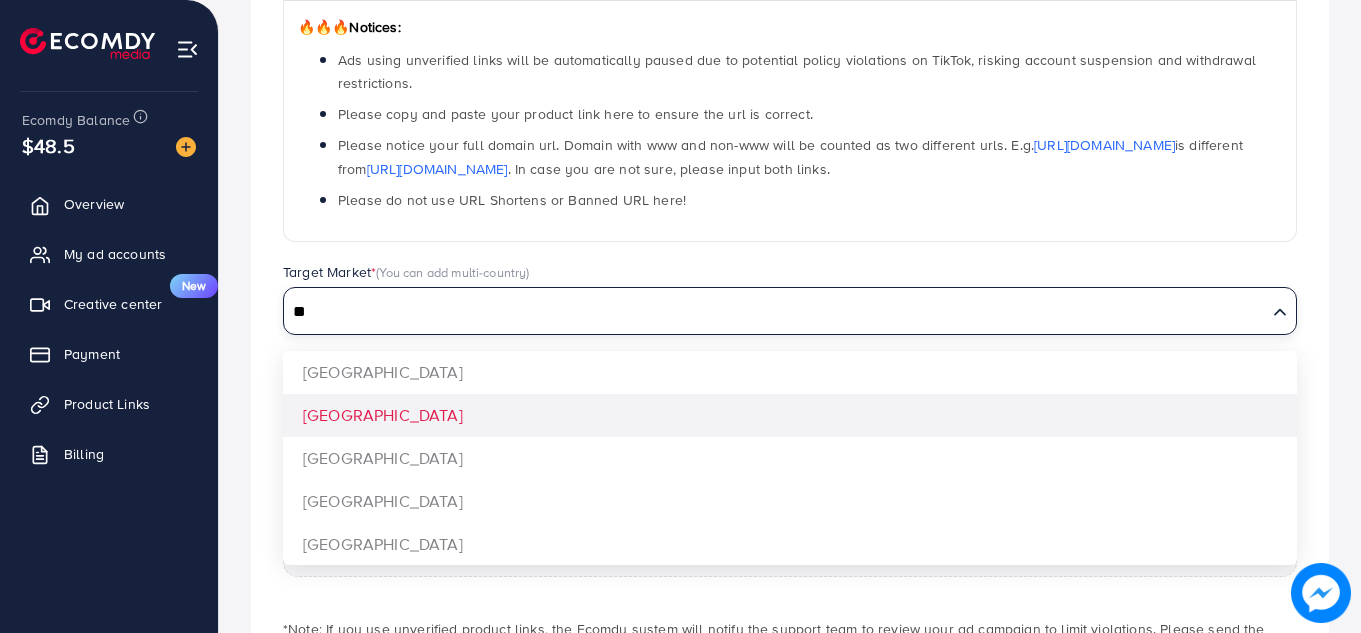 type on "**" 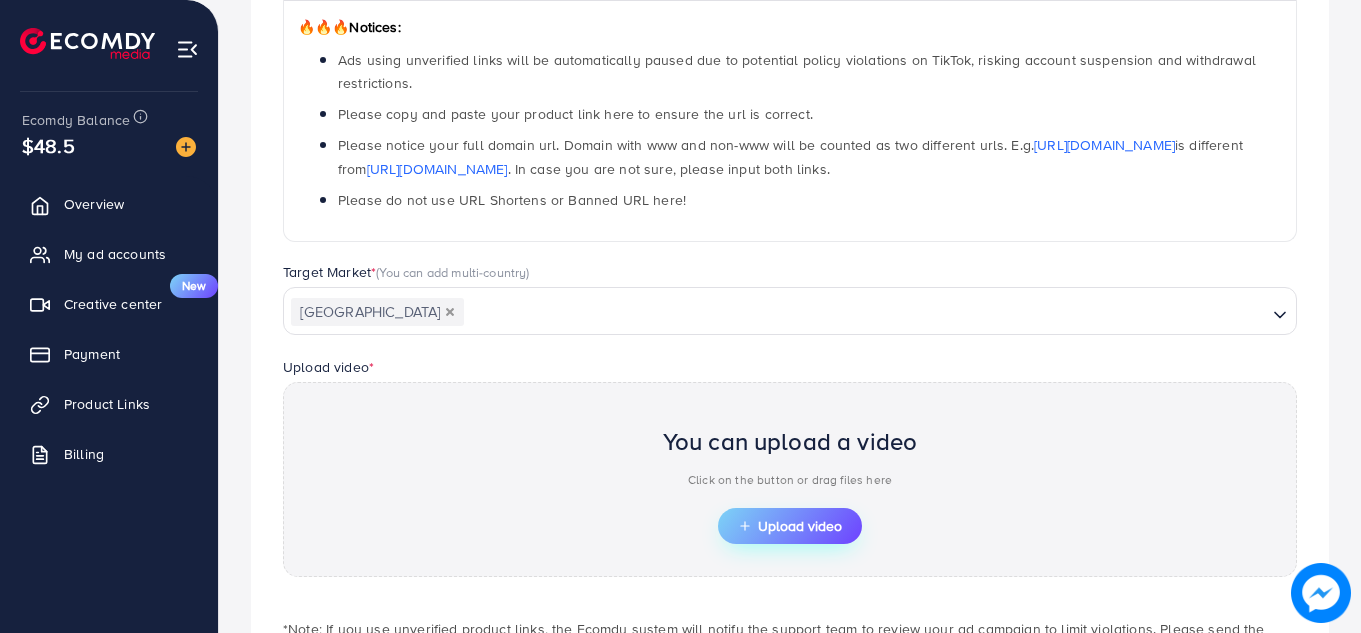 click on "Upload video" at bounding box center [790, 526] 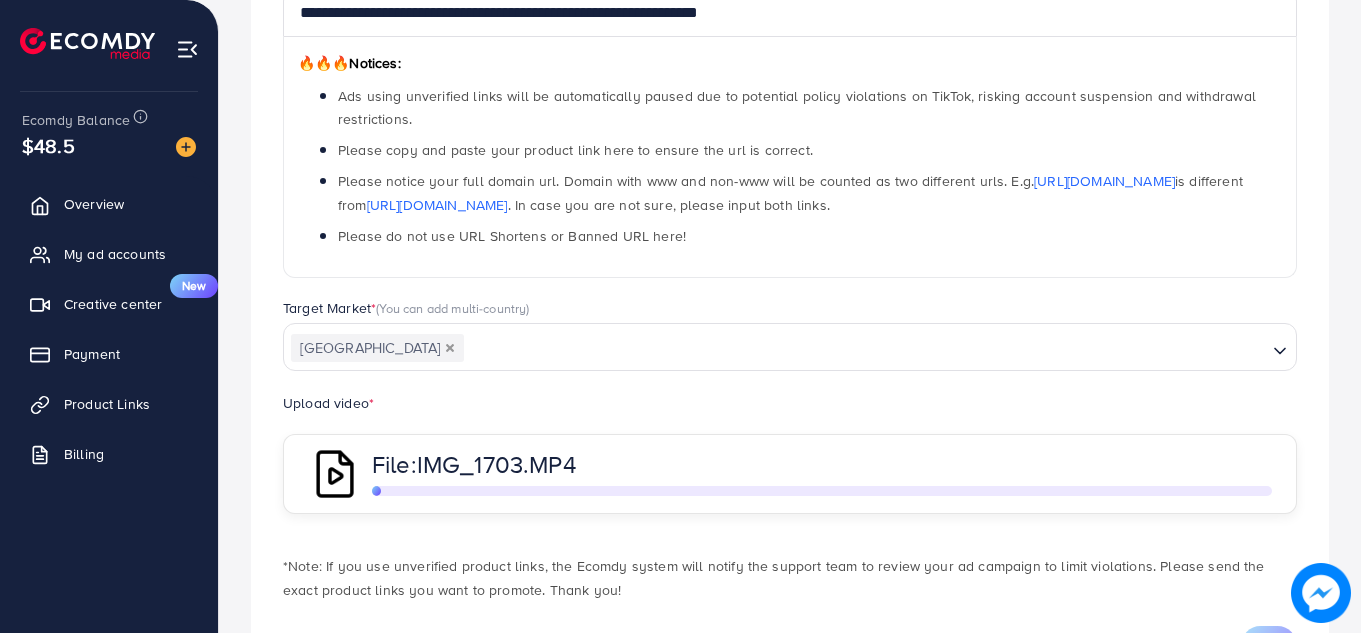 scroll, scrollTop: 336, scrollLeft: 0, axis: vertical 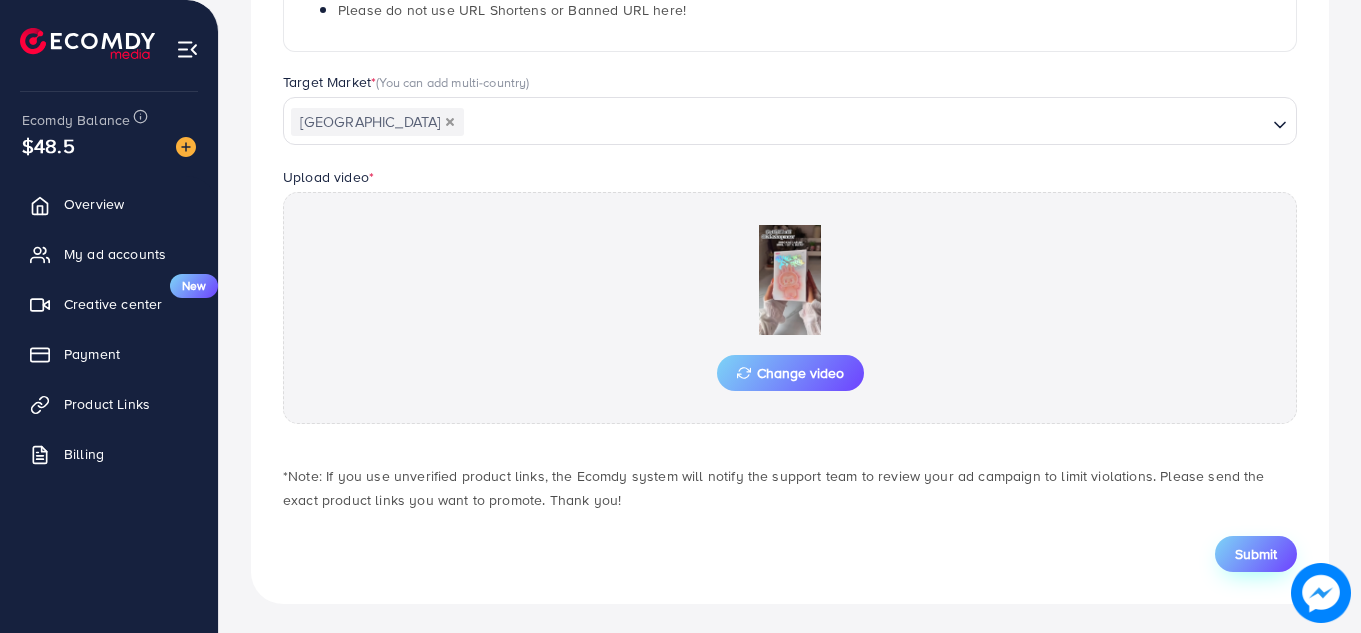 click on "Submit" at bounding box center [1256, 554] 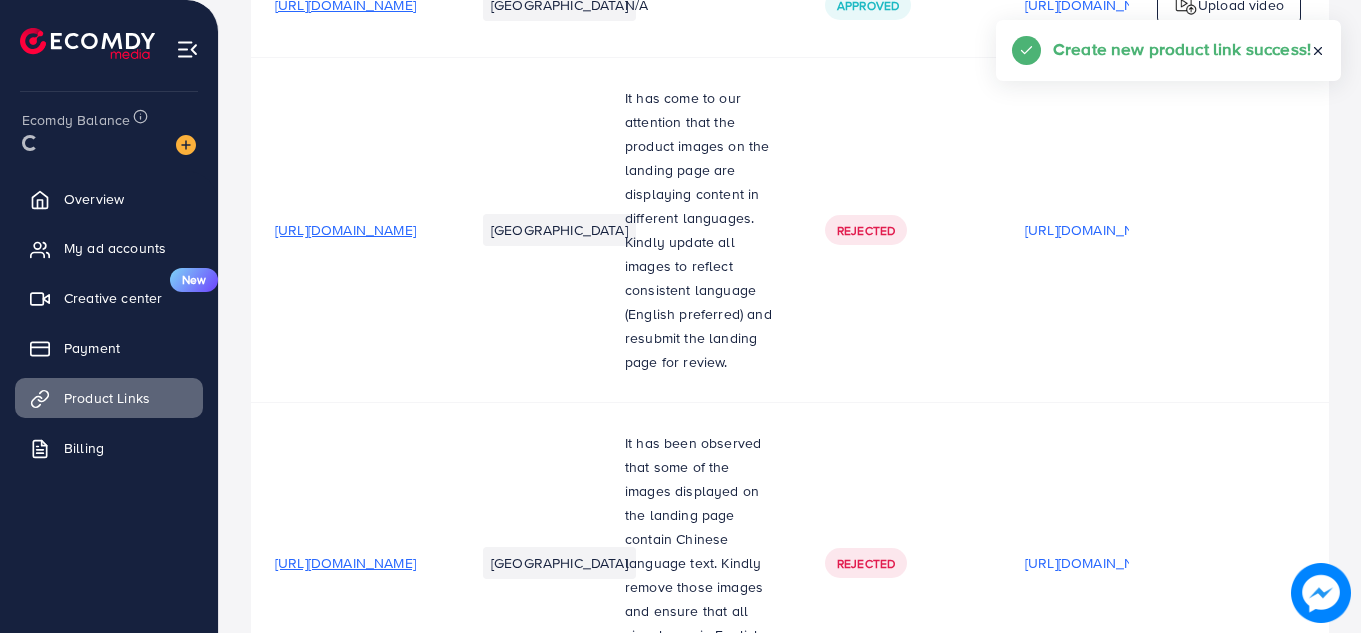 scroll, scrollTop: 0, scrollLeft: 0, axis: both 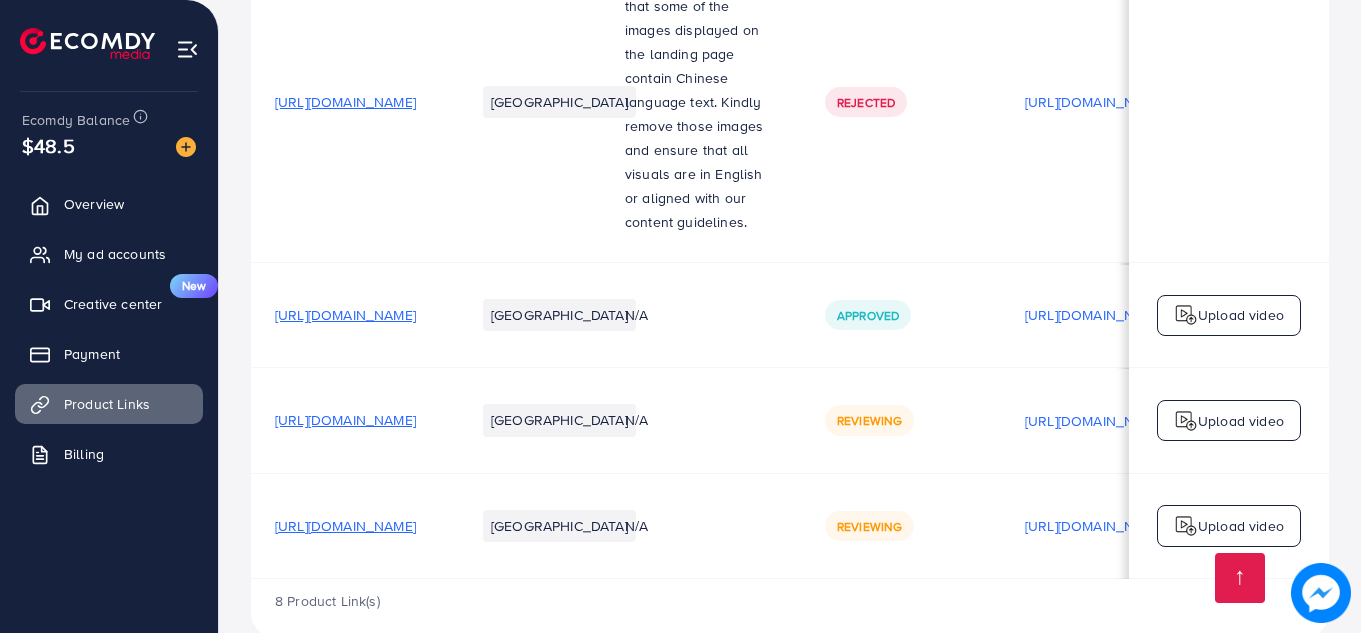 click on "[URL][DOMAIN_NAME]" at bounding box center [345, 315] 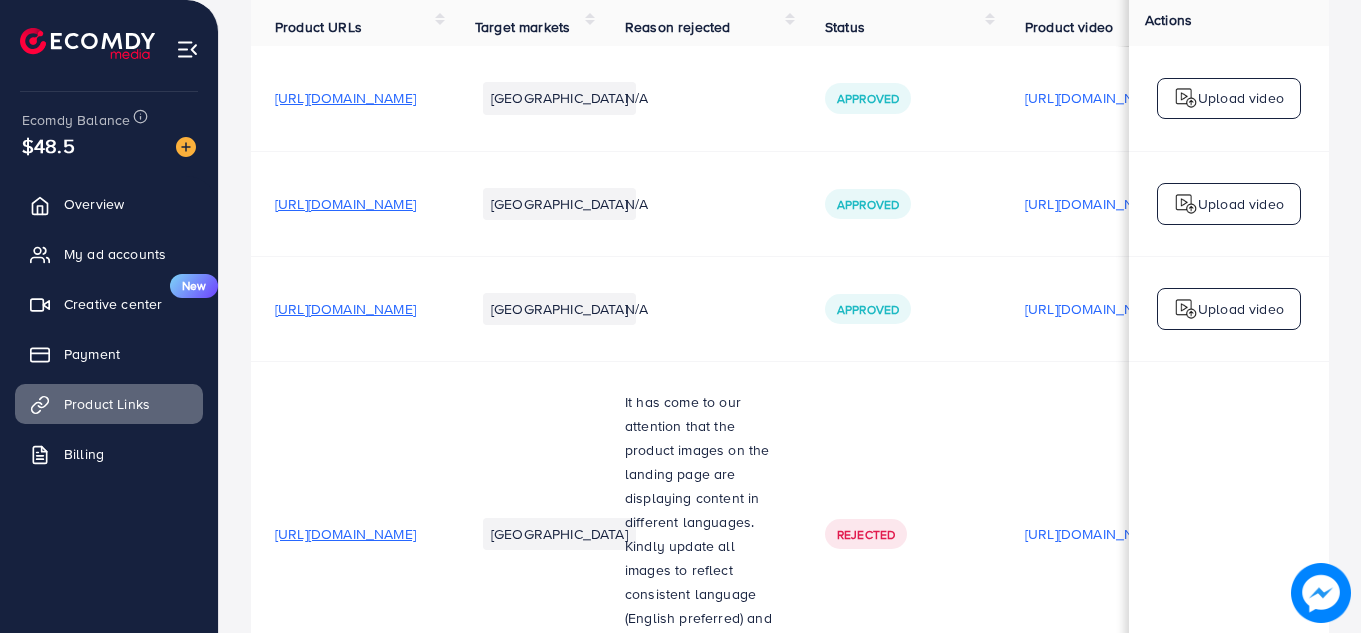 scroll, scrollTop: 0, scrollLeft: 0, axis: both 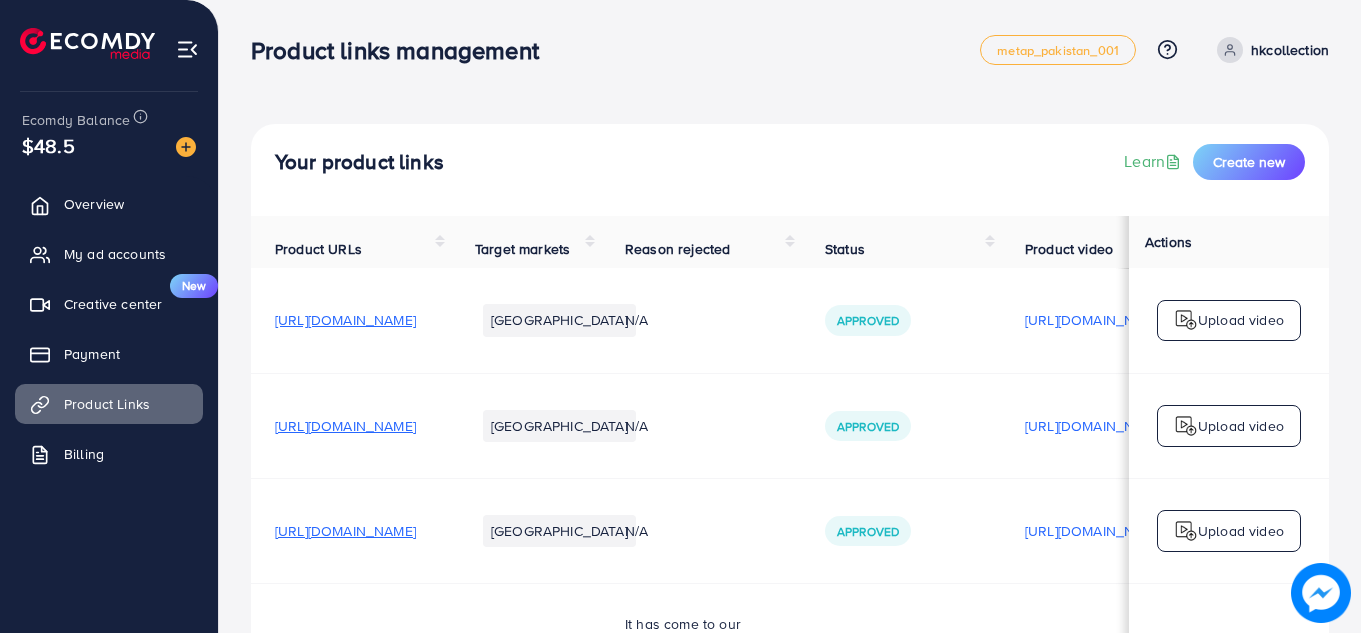 click on "[URL][DOMAIN_NAME]" at bounding box center [345, 320] 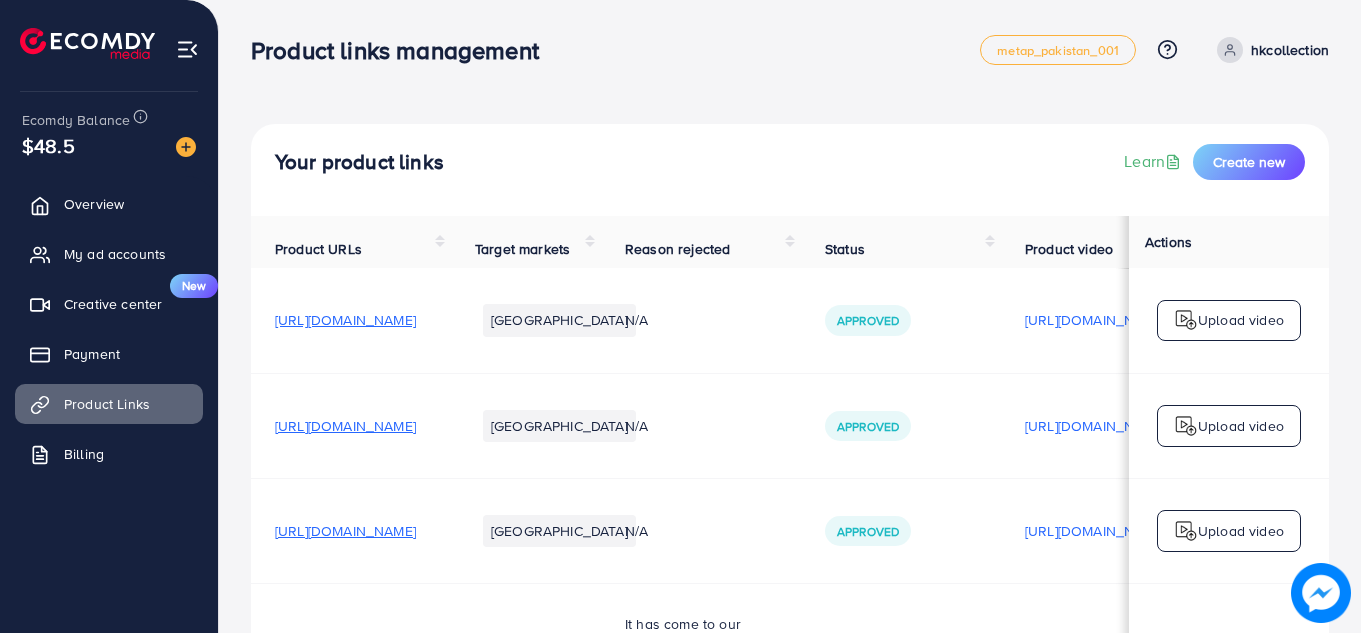 click on "[URL][DOMAIN_NAME]" at bounding box center [345, 320] 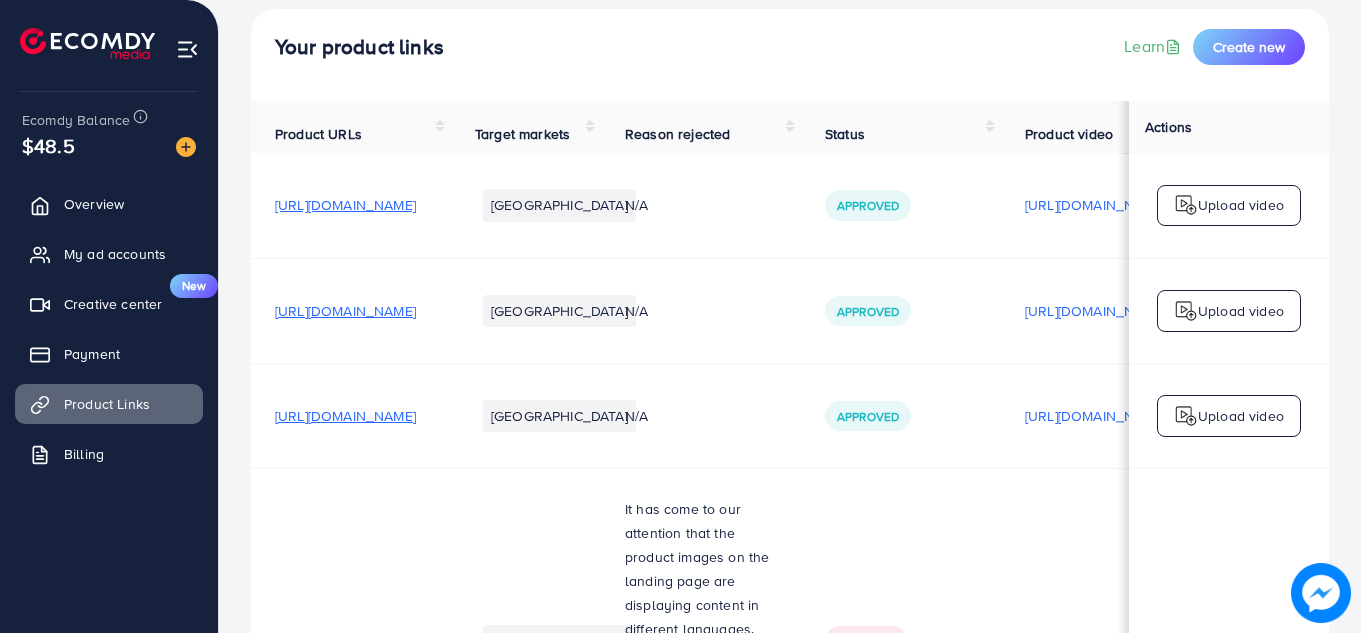 scroll, scrollTop: 120, scrollLeft: 0, axis: vertical 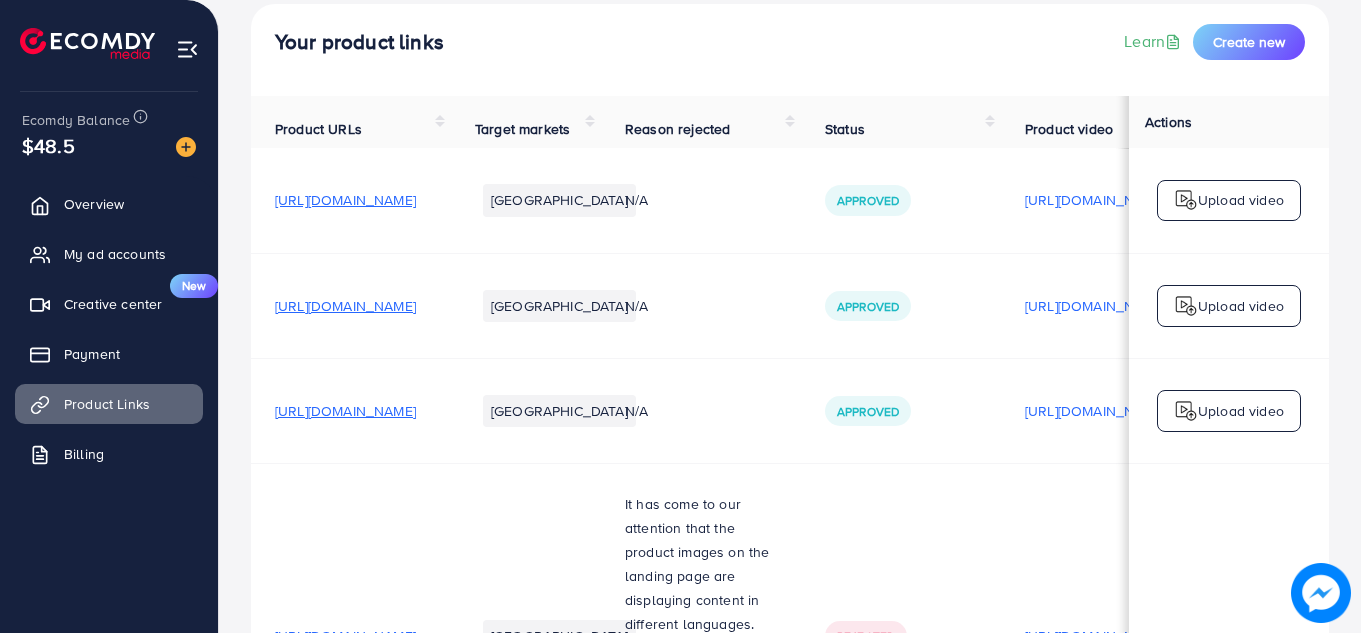 click on "[URL][DOMAIN_NAME]" at bounding box center (345, 411) 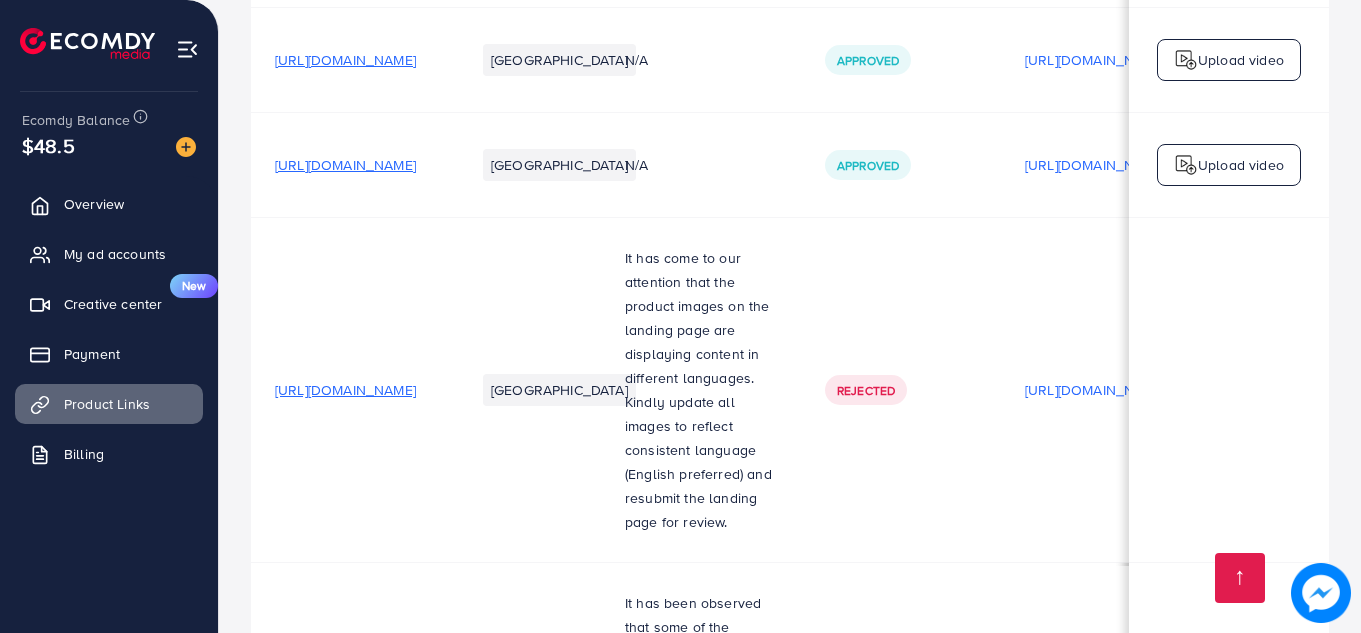 scroll, scrollTop: 0, scrollLeft: 0, axis: both 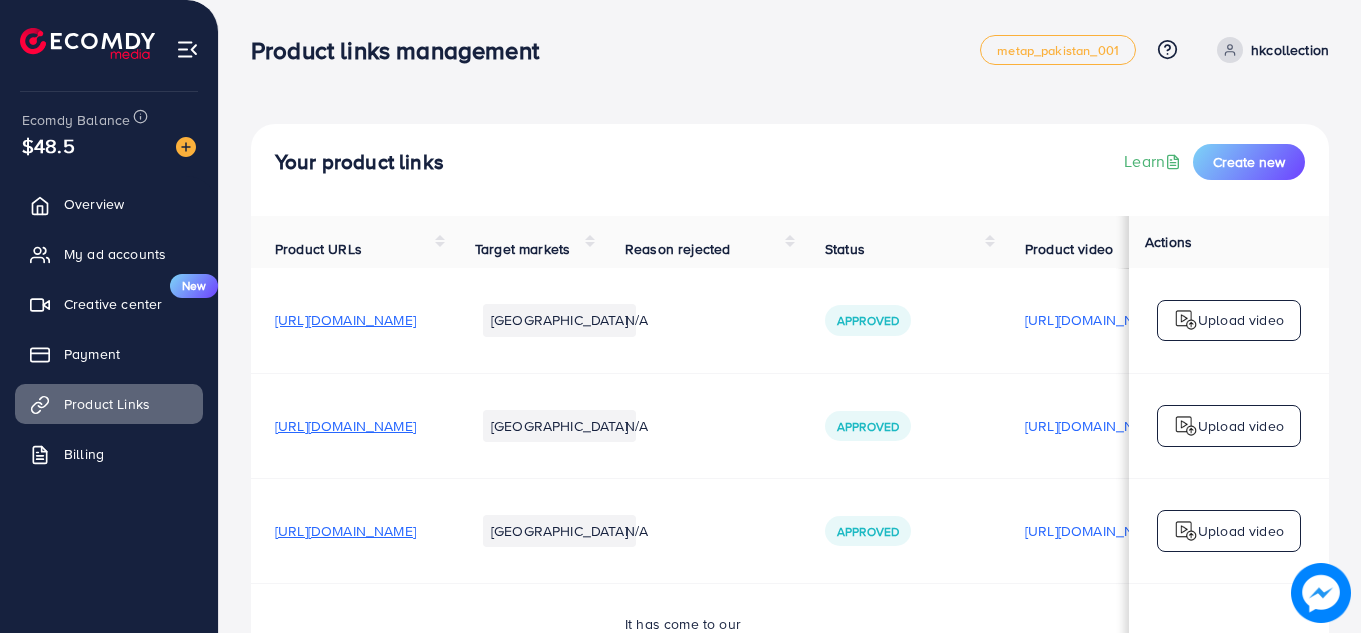 click on "[URL][DOMAIN_NAME]" at bounding box center [345, 320] 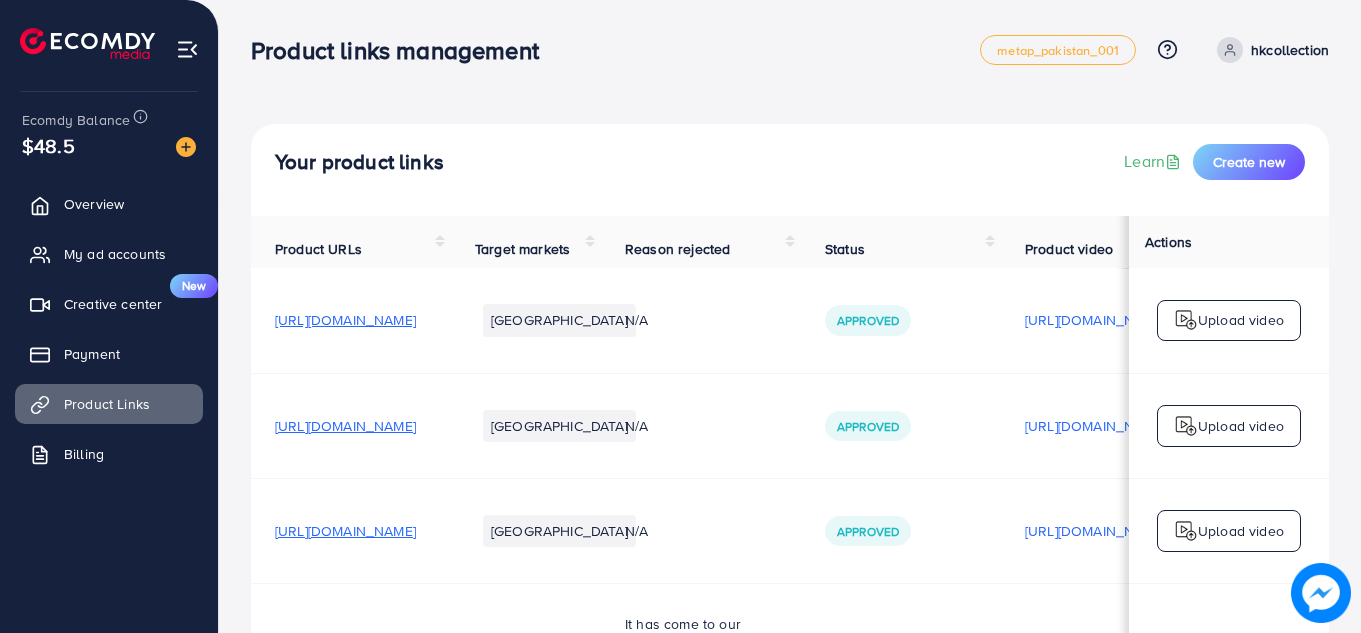 click on "[URL][DOMAIN_NAME]" at bounding box center [345, 426] 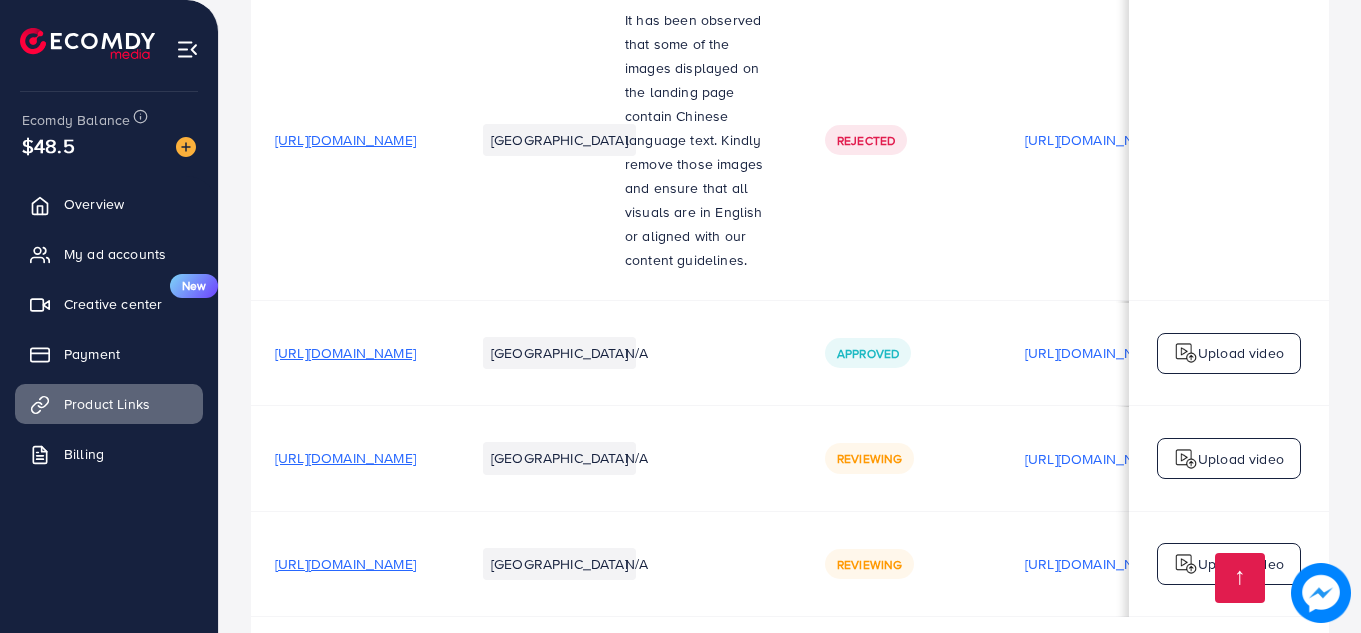 scroll, scrollTop: 969, scrollLeft: 0, axis: vertical 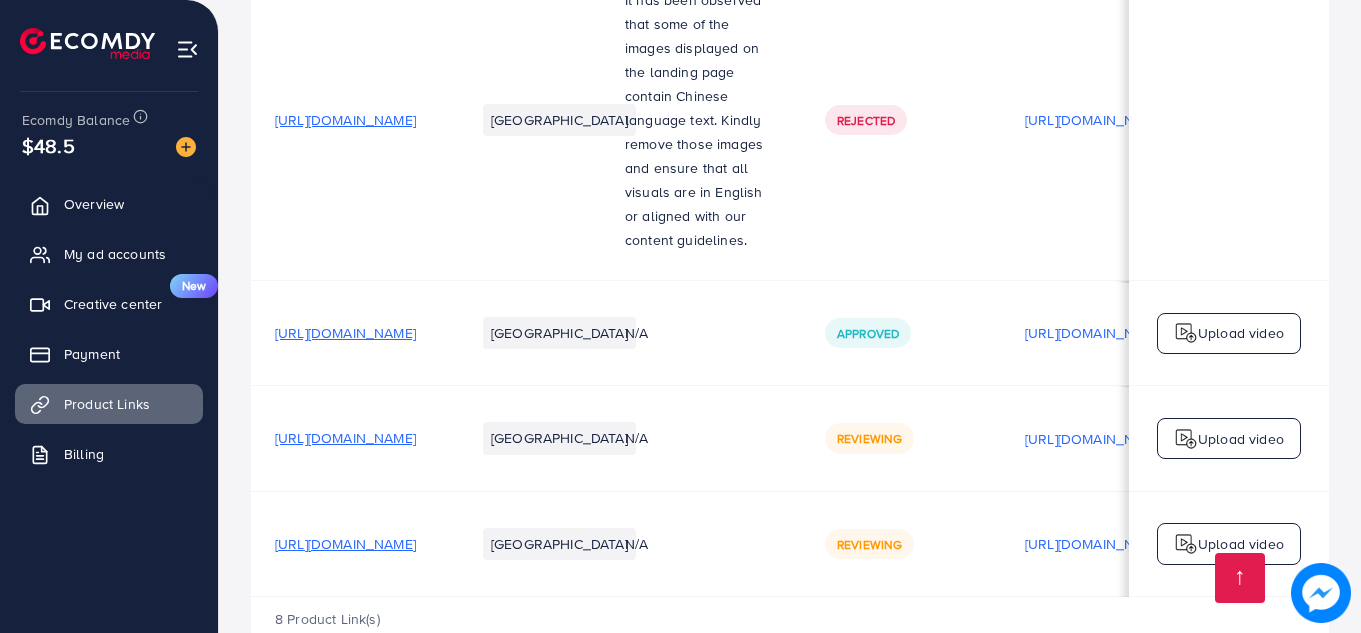 click on "https://hkcollectionn.store/products/labubu-doll-plus-toy-keychain" at bounding box center [345, 544] 